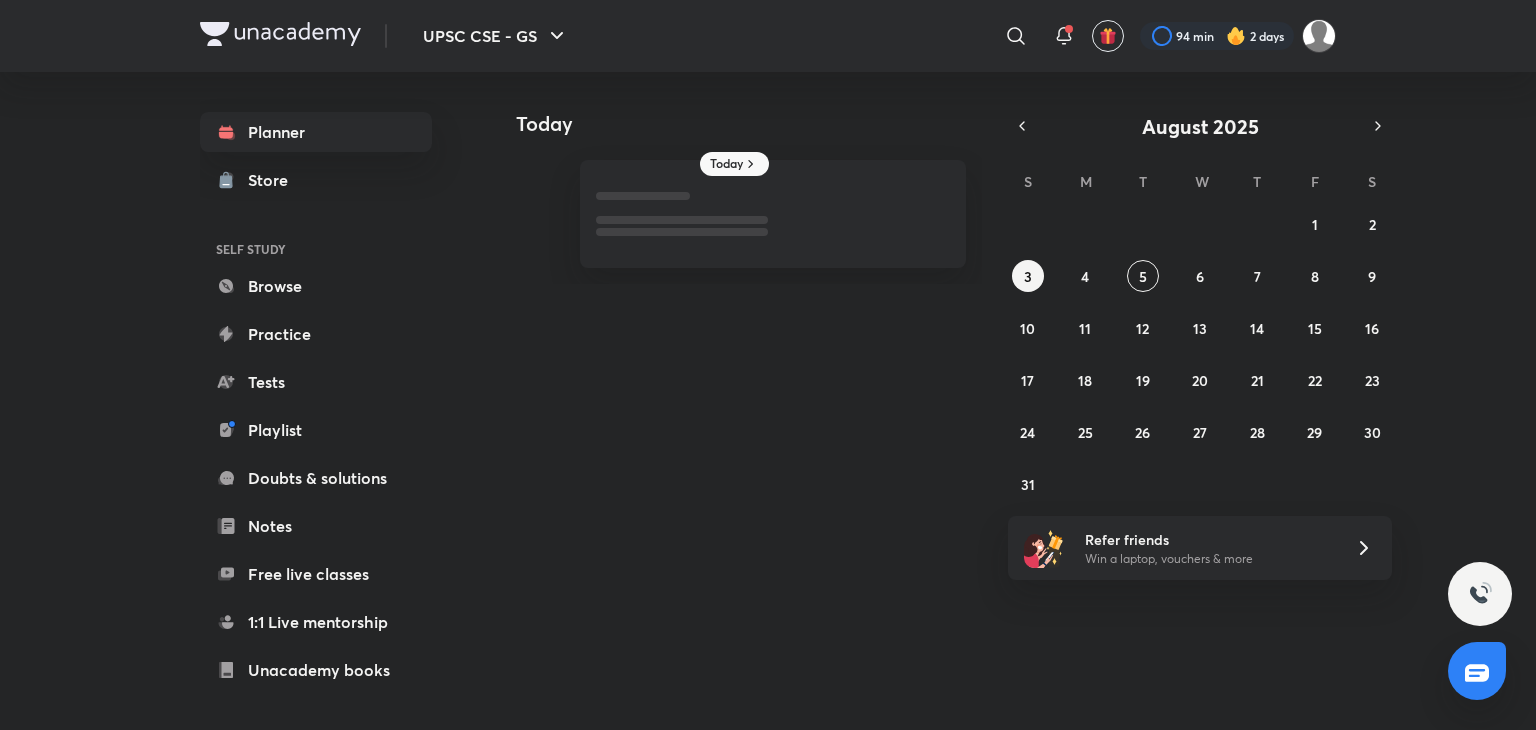 scroll, scrollTop: 0, scrollLeft: 0, axis: both 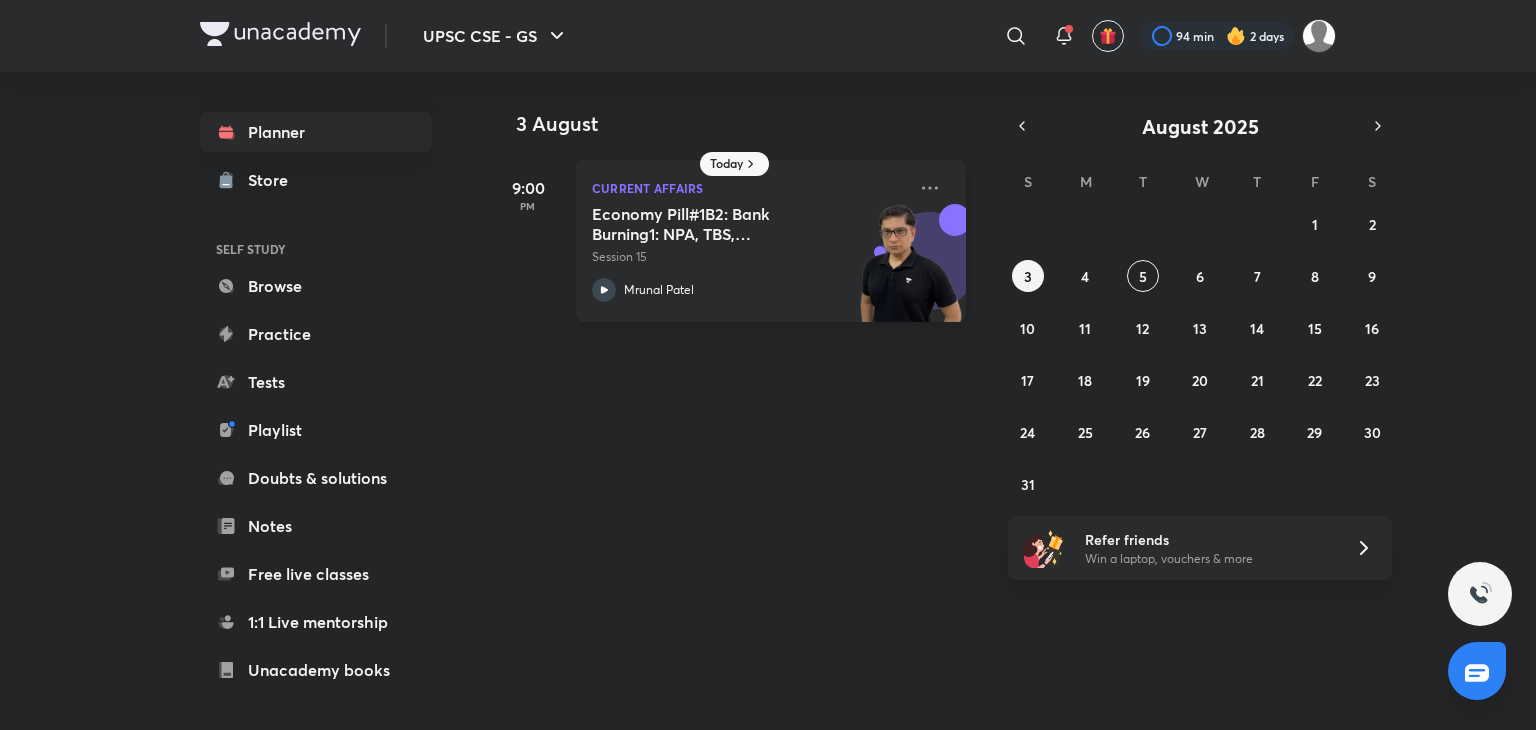 click 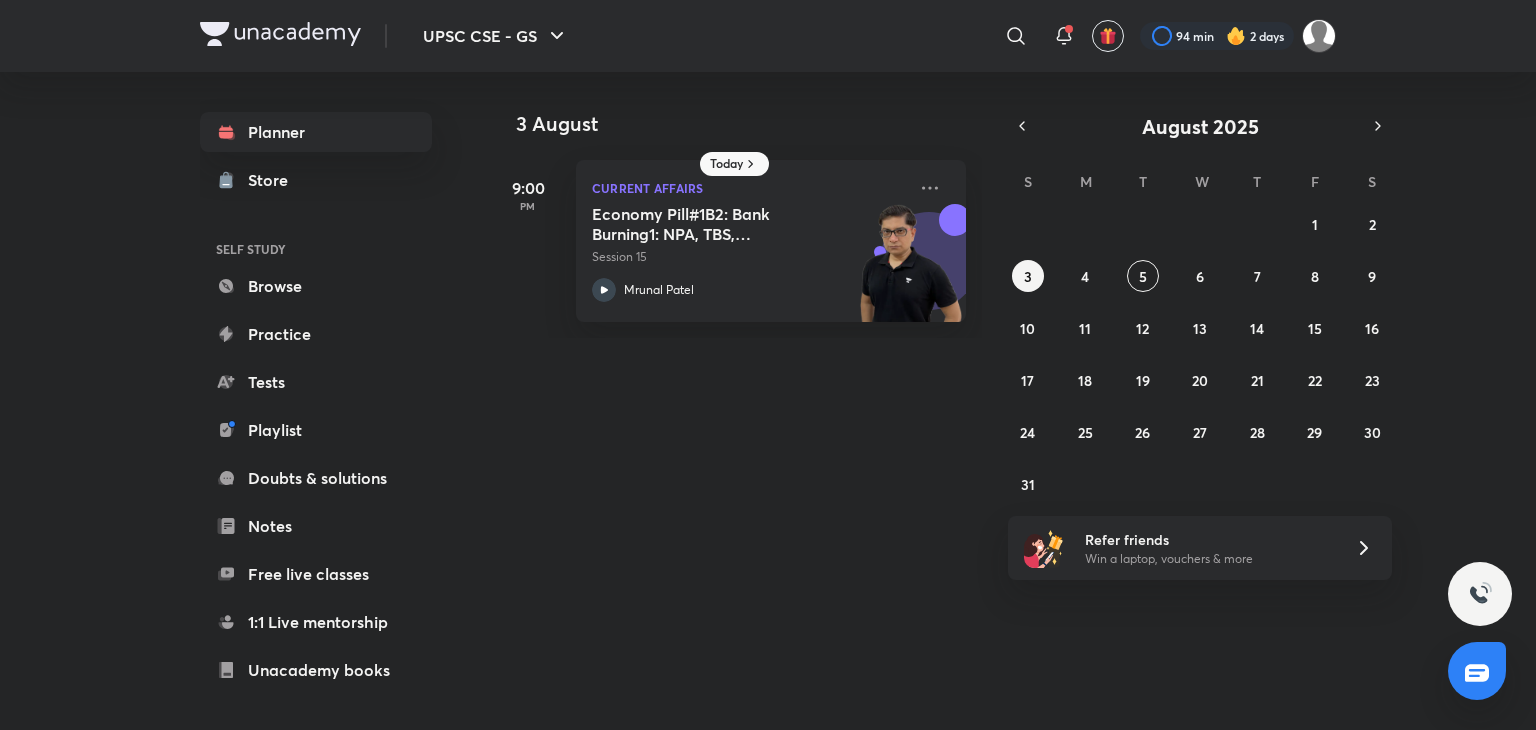 scroll, scrollTop: 0, scrollLeft: 0, axis: both 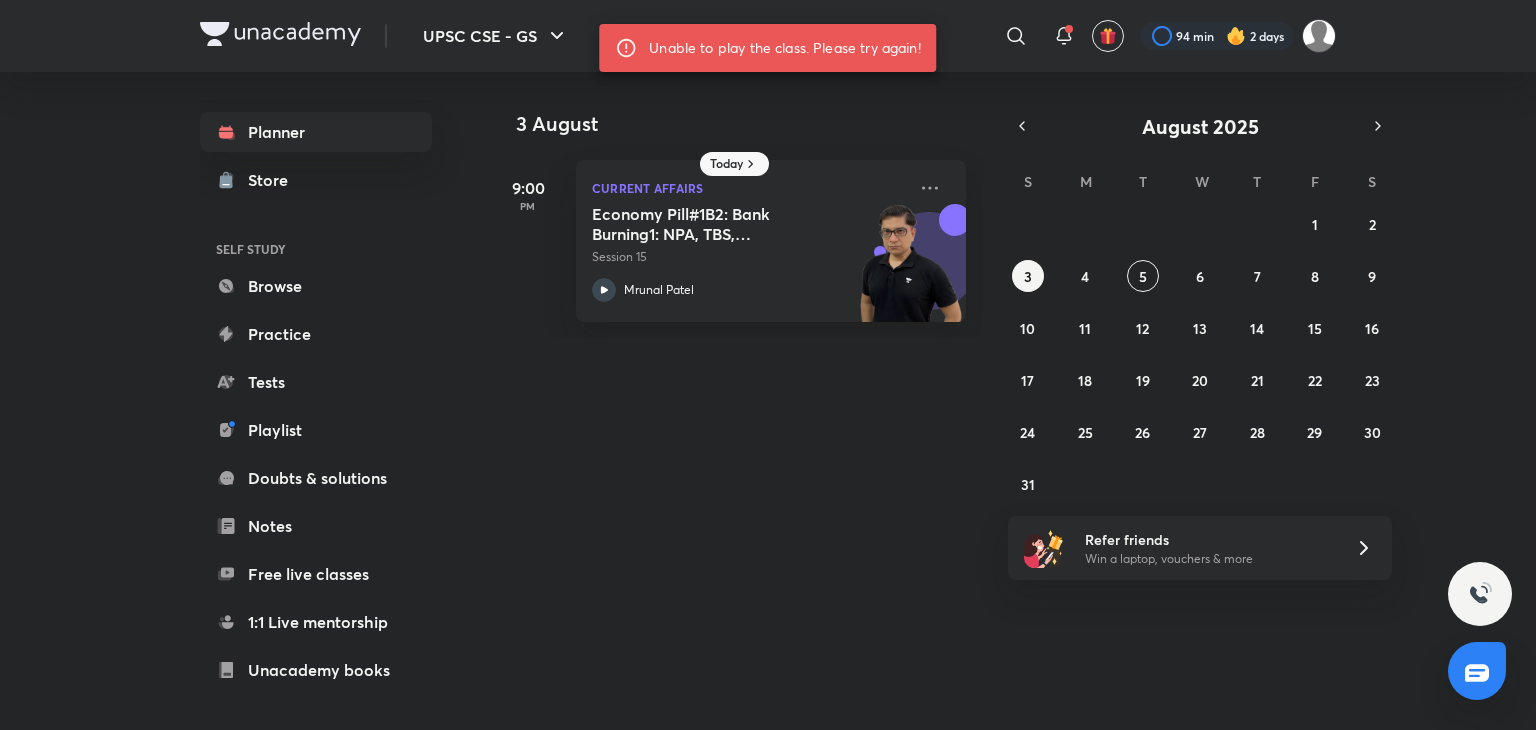 click on "Unable to play the class. Please try again!" at bounding box center (784, 48) 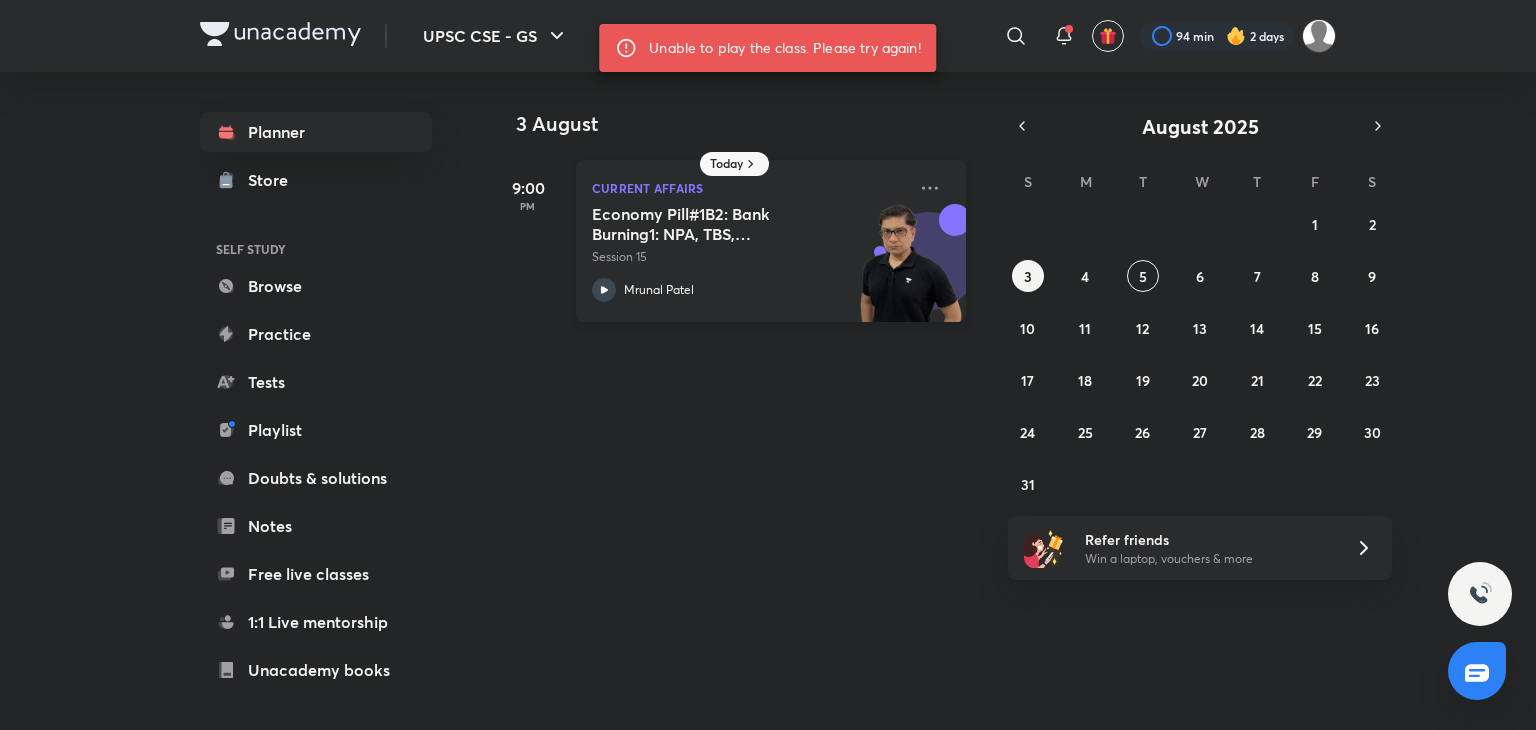 click on "Mrunal Patel" at bounding box center [749, 290] 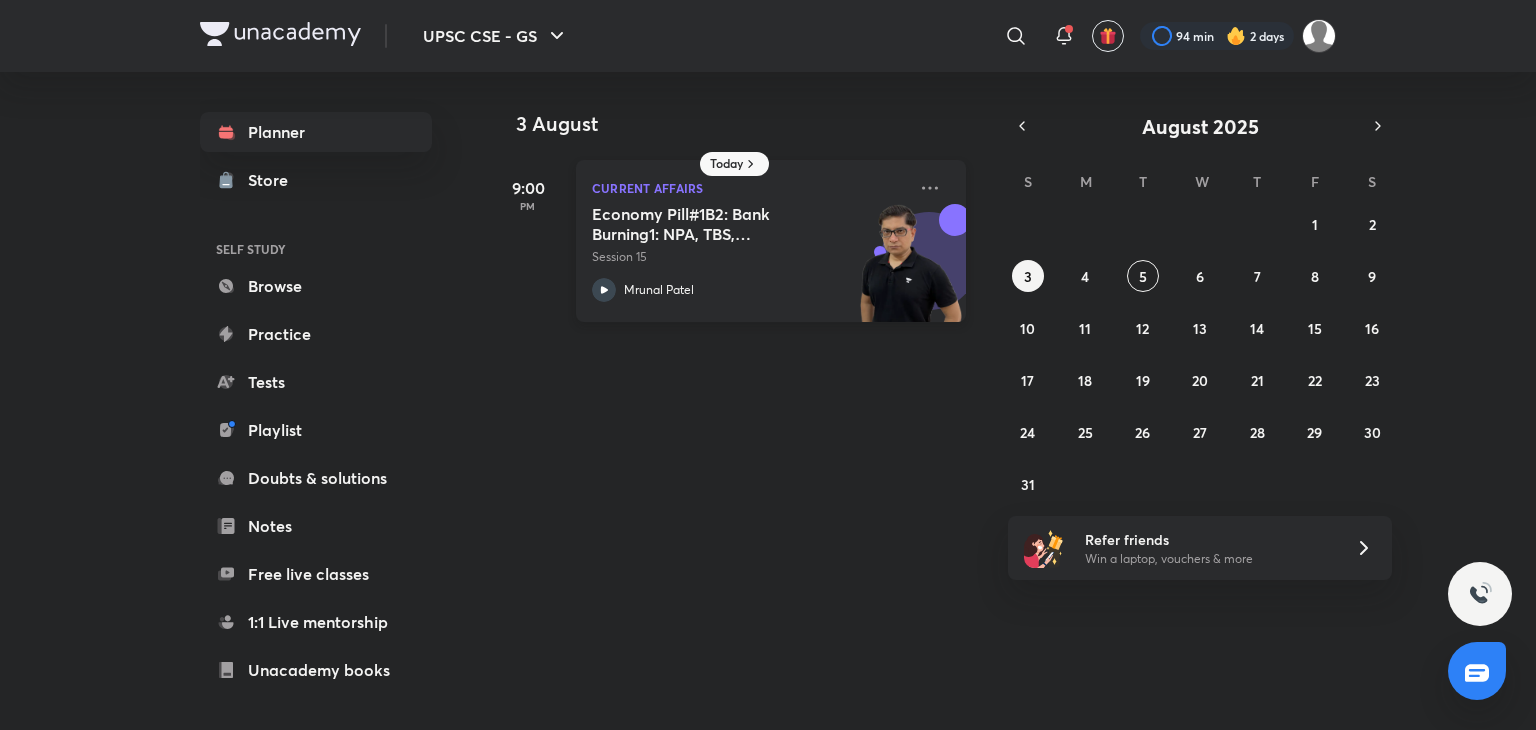 click 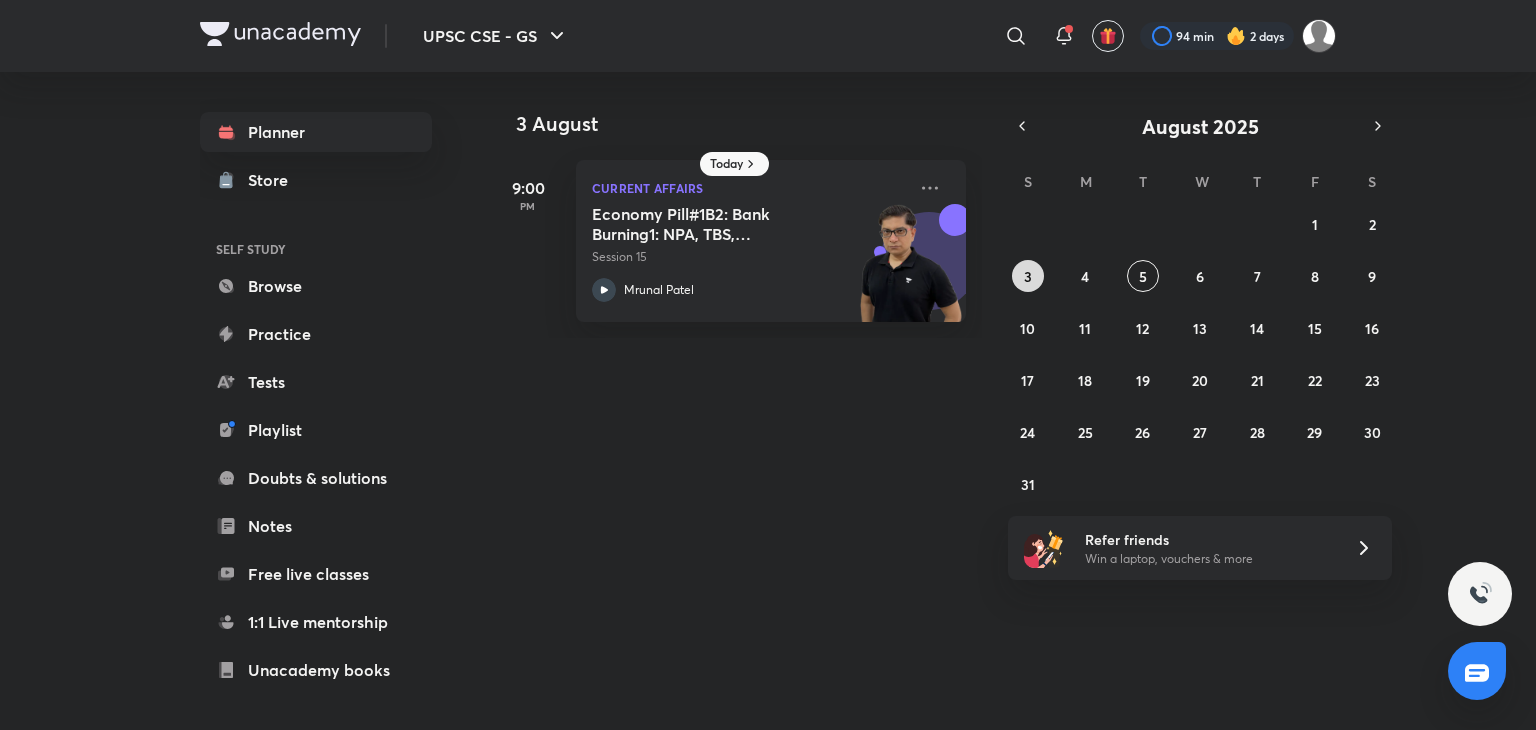 click on "3" at bounding box center (1028, 276) 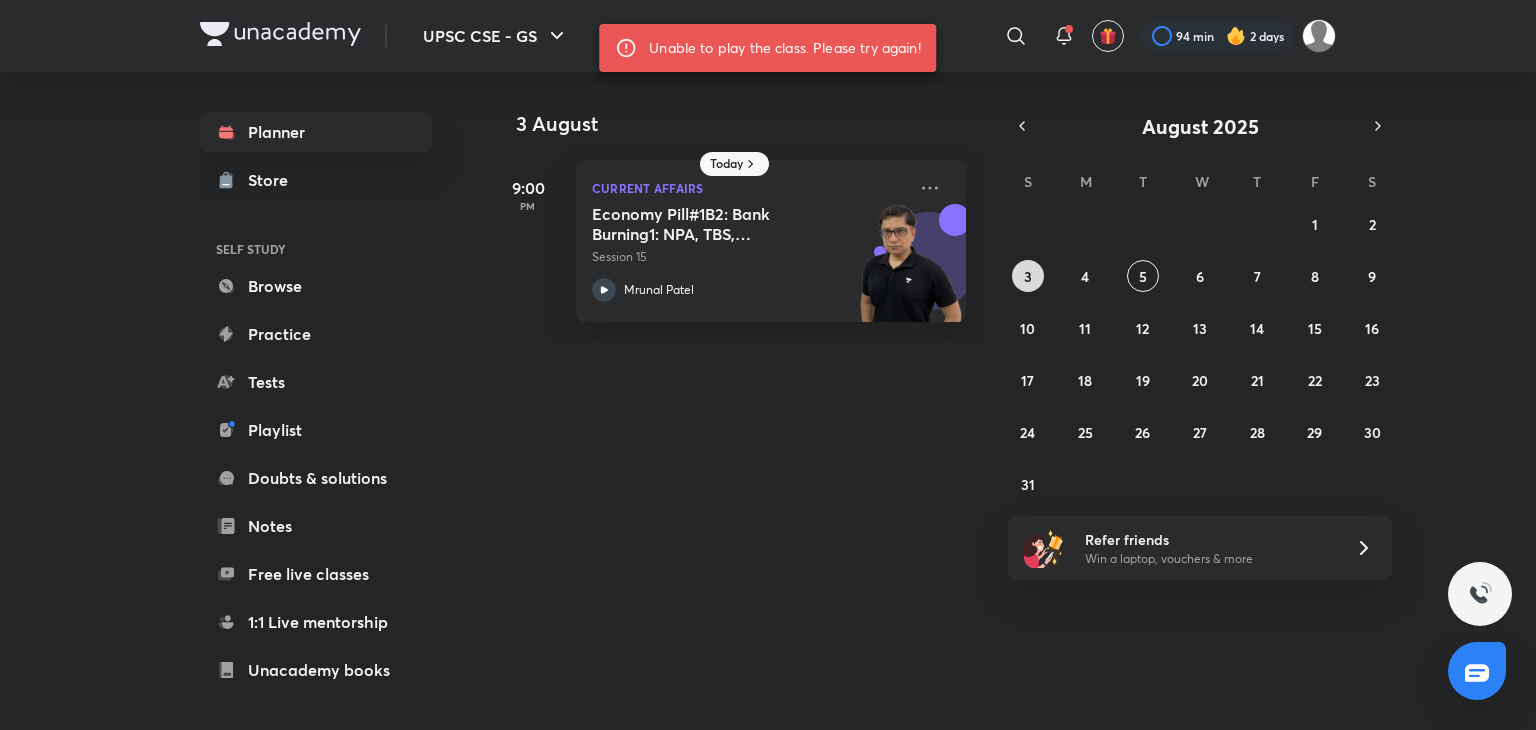 click on "3" at bounding box center (1028, 276) 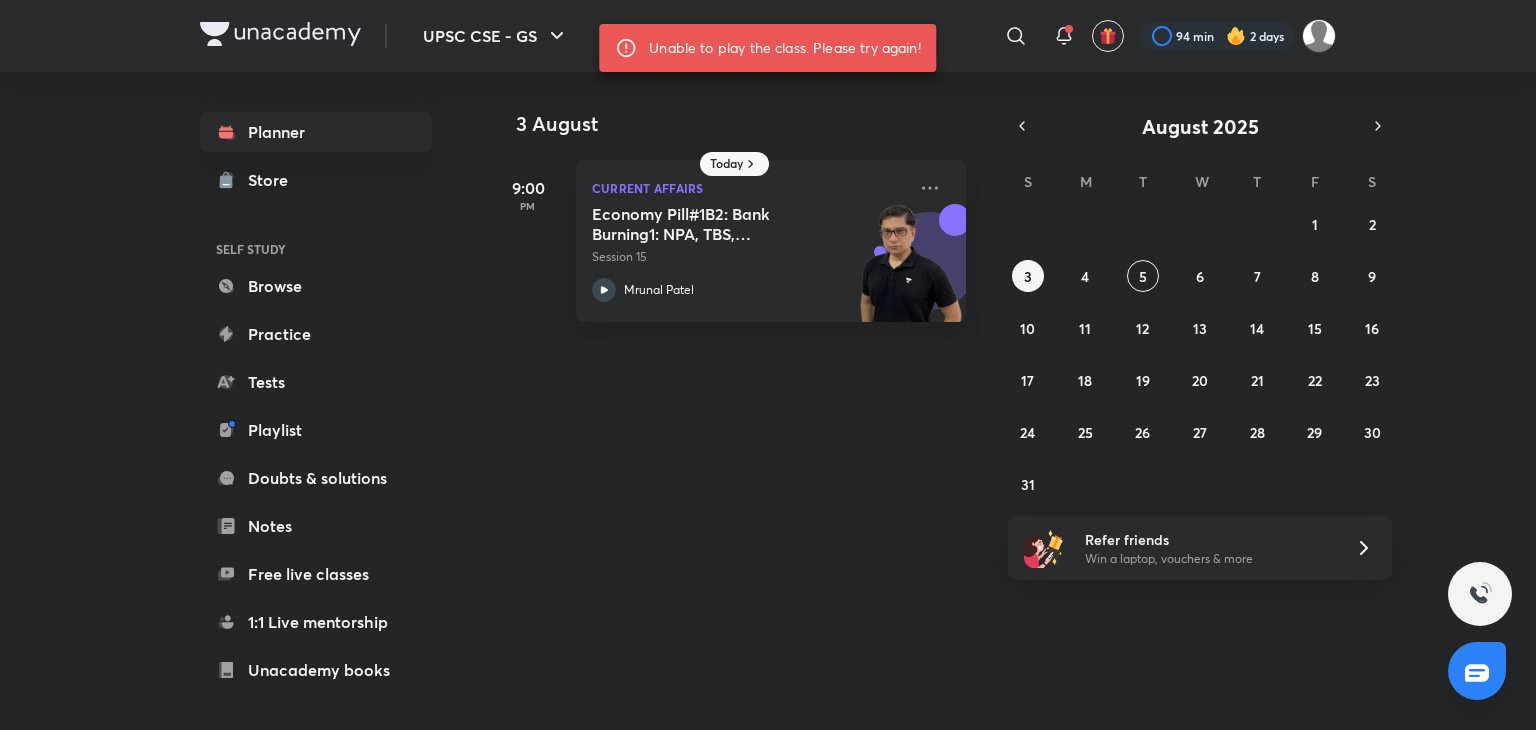drag, startPoint x: 1032, startPoint y: 277, endPoint x: 504, endPoint y: 76, distance: 564.9646 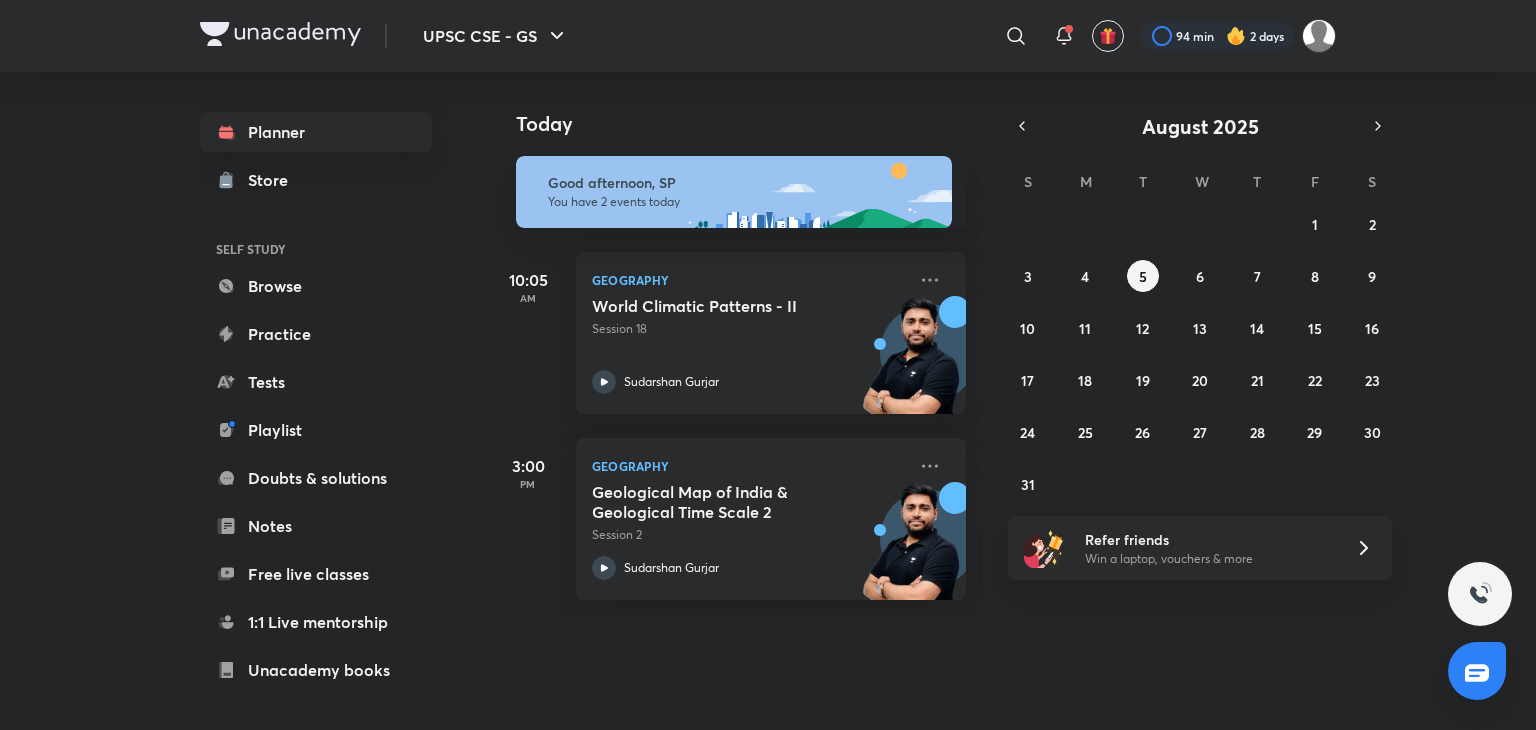 scroll, scrollTop: 0, scrollLeft: 0, axis: both 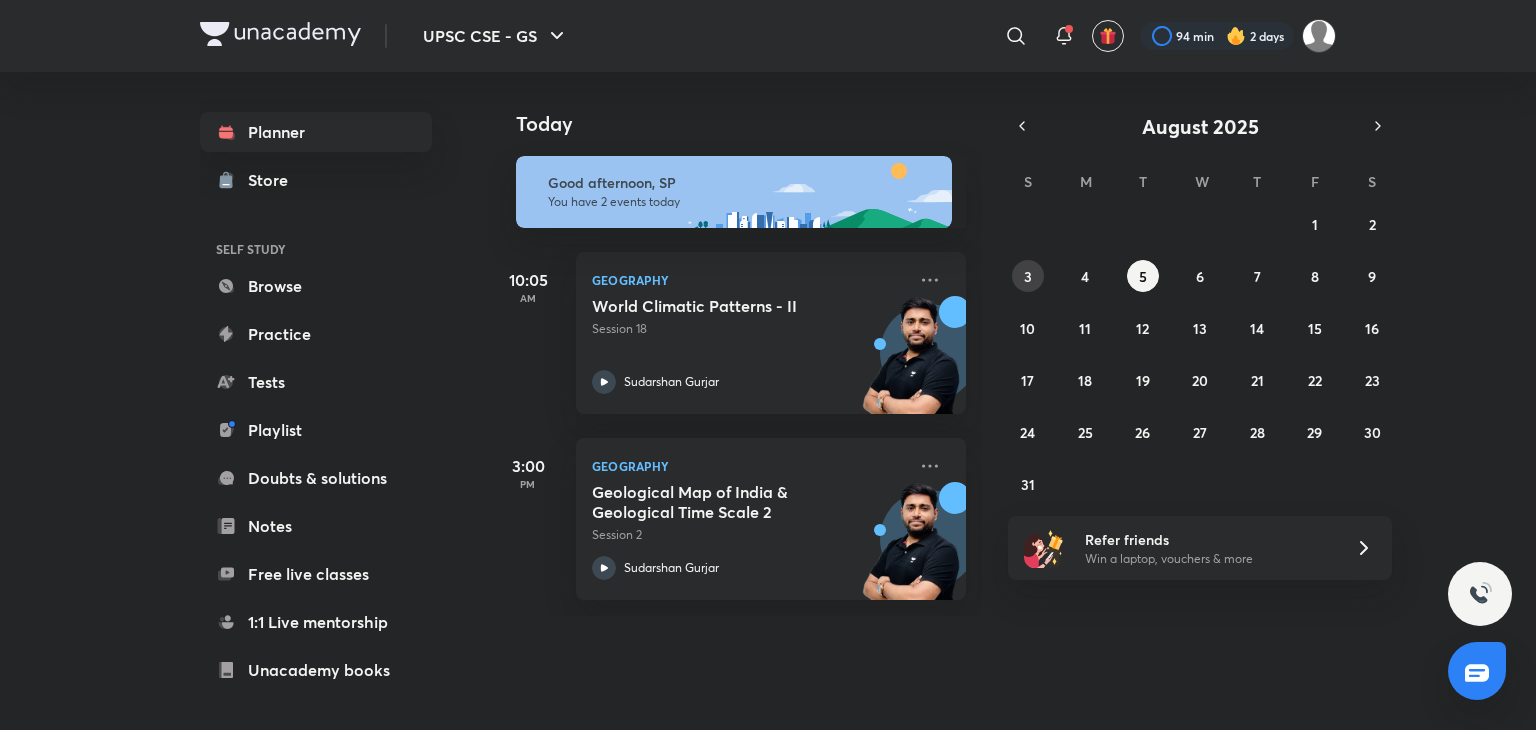 click on "3" at bounding box center (1028, 276) 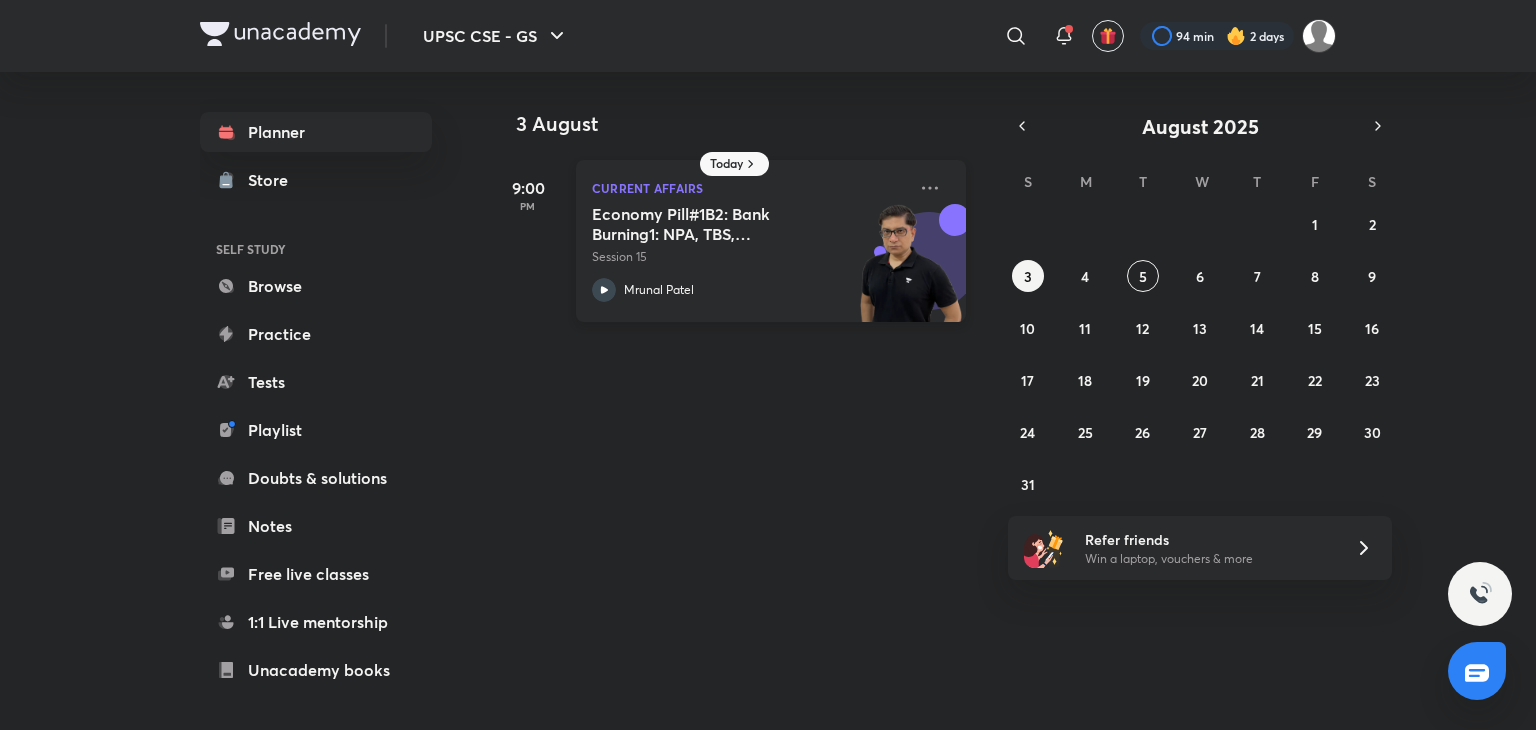 click 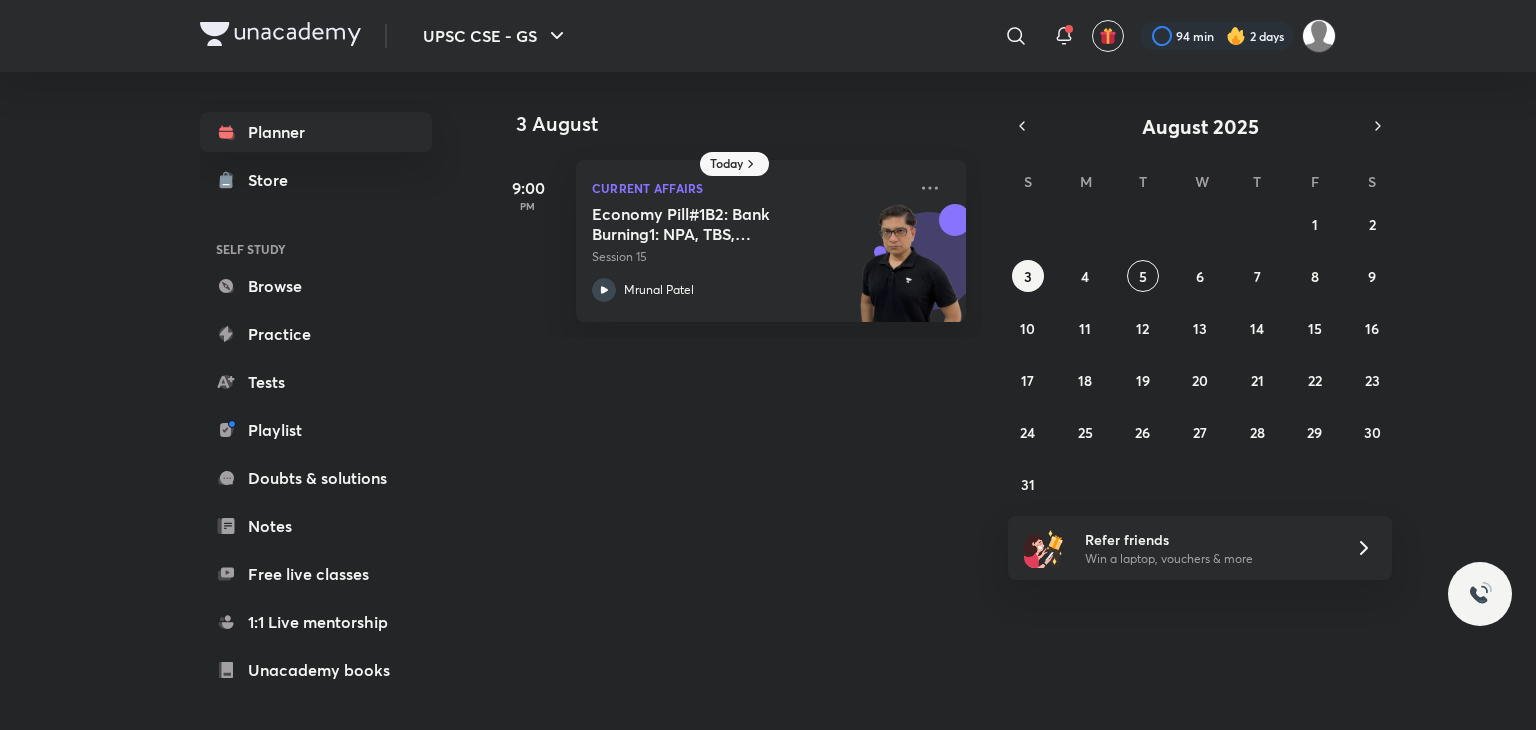 click on "Planner Store SELF STUDY Browse Practice Tests Playlist Doubts & solutions Notes Free live classes 1:1 Live mentorship Unacademy books ME Enrollments Saved Today 3 August 9:00 PM Current Affairs Economy Pill#1B2: Bank Burning1: NPA, TBS, SARFAESI, IBC, DICGC Session 15 Mrunal Patel August 2025 S M T W T F S 27 28 29 30 31 1 2 3 4 5 6 7 8 9 10 11 12 13 14 15 16 17 18 19 20 21 22 23 24 25 26 27 28 29 30 31 1 2 3 4 5 6 Refer friends Win a laptop, vouchers & more" at bounding box center [768, 393] 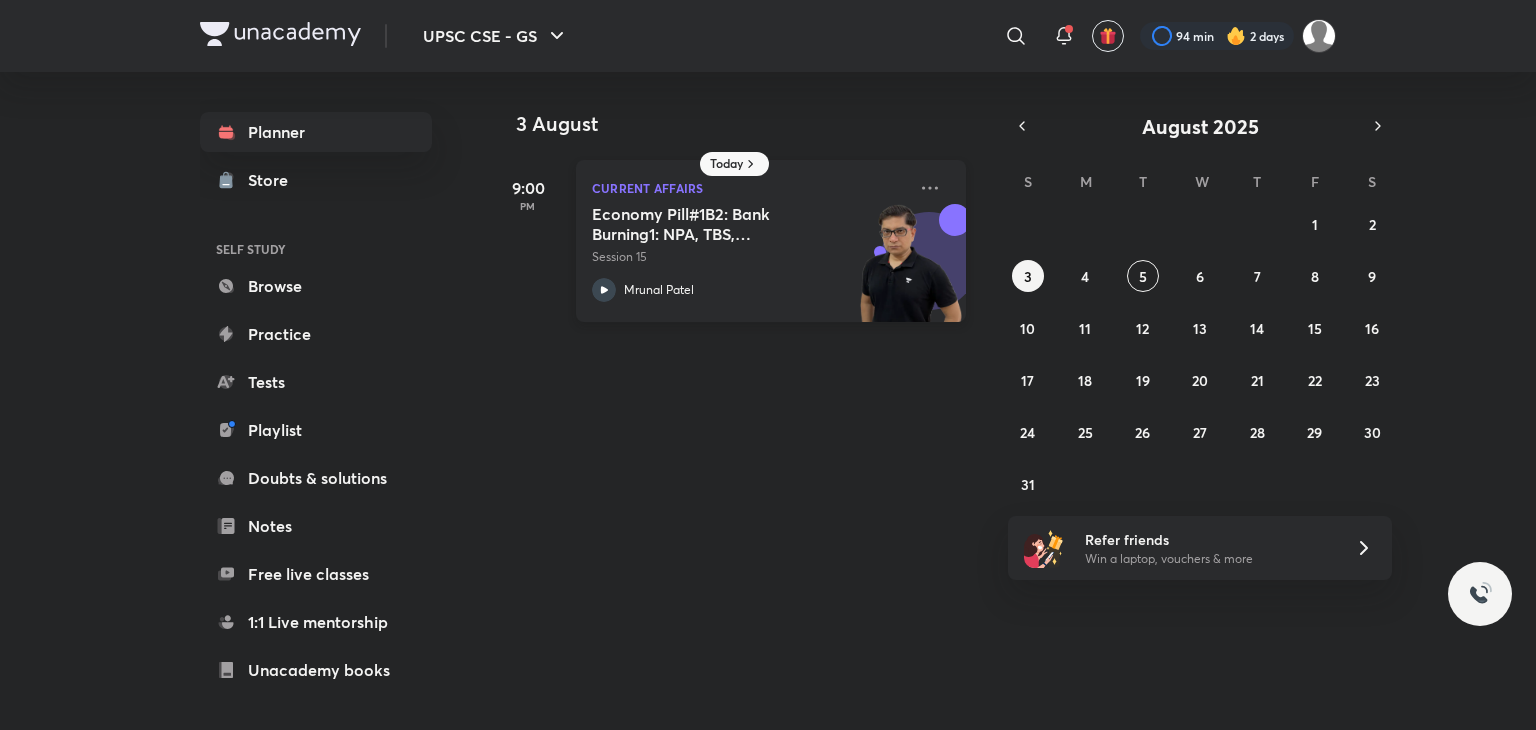 click on "Economy Pill#1B2: Bank Burning1: NPA, TBS, SARFAESI, IBC, DICGC Session 15 Mrunal Patel" at bounding box center (749, 253) 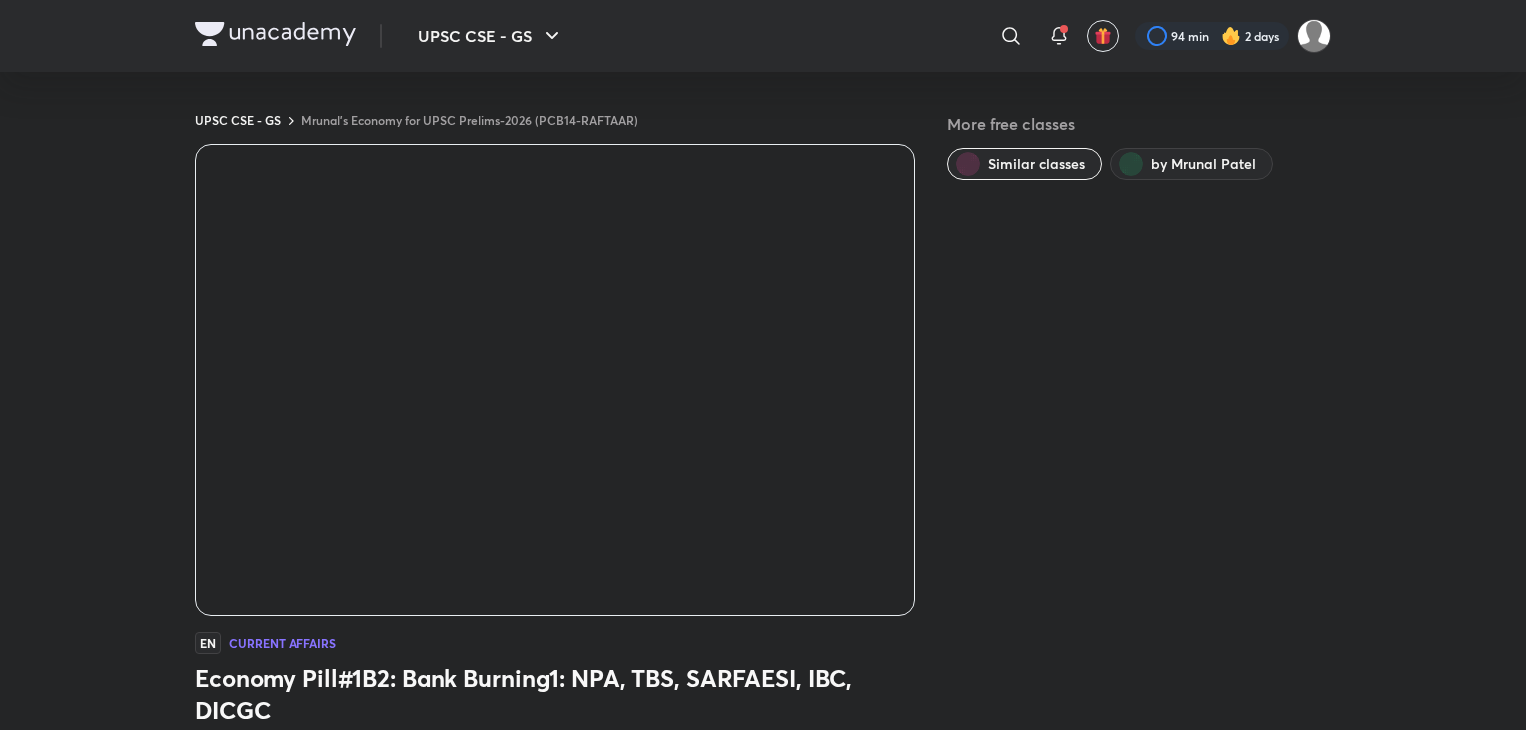 scroll, scrollTop: 0, scrollLeft: 0, axis: both 